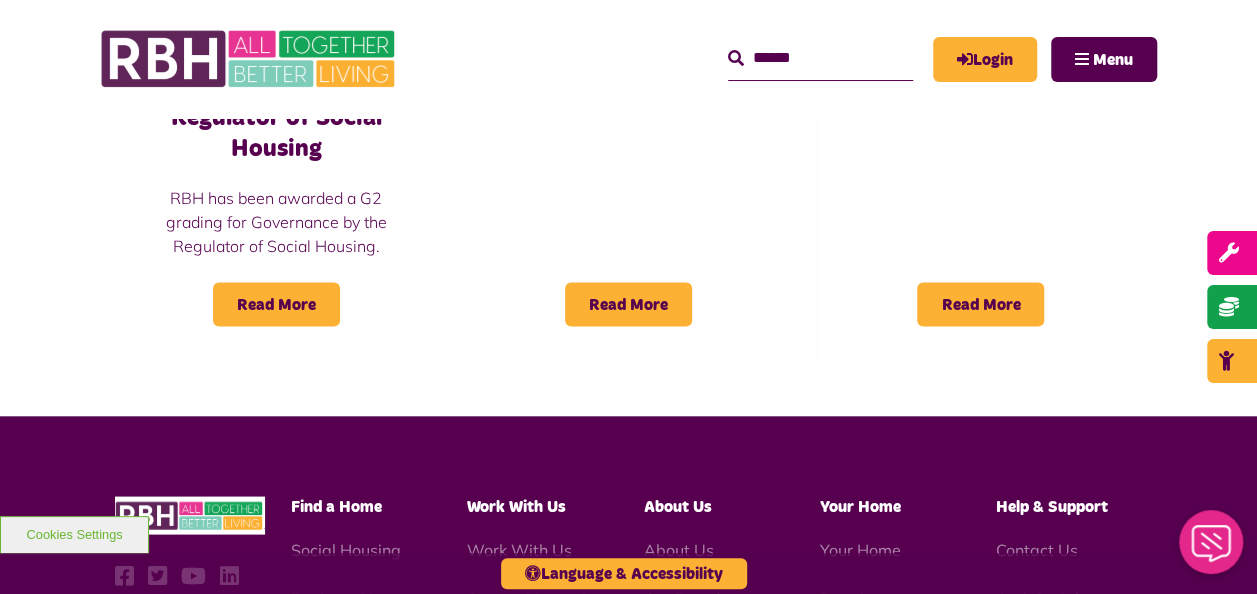 scroll, scrollTop: 1900, scrollLeft: 0, axis: vertical 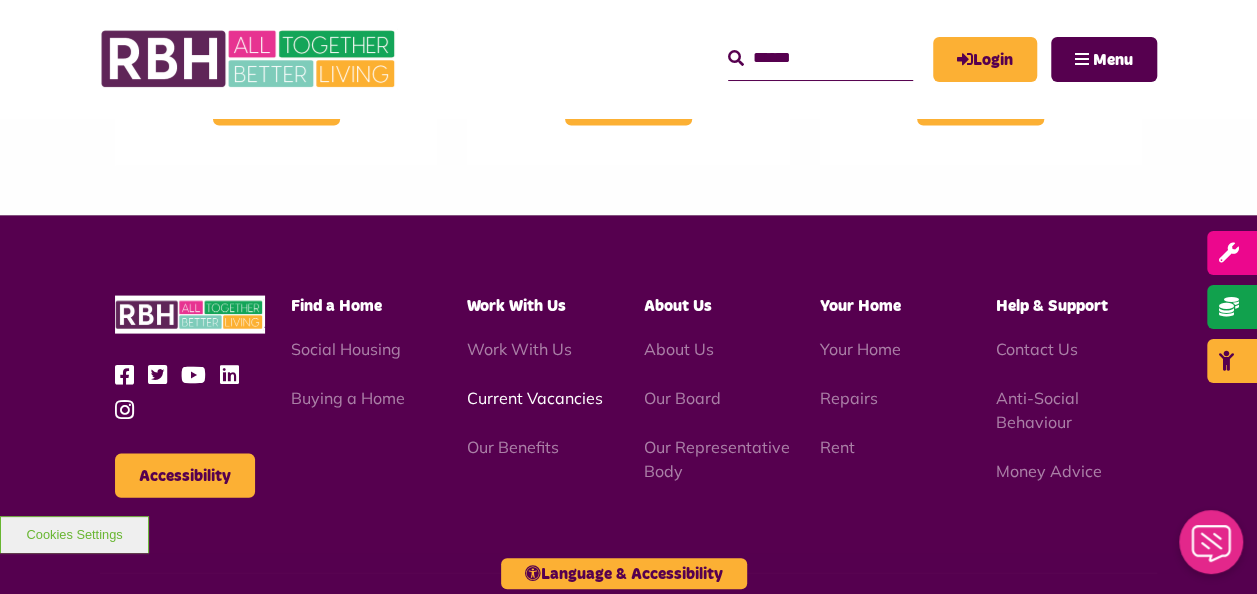 click on "Current Vacancies" at bounding box center (535, 398) 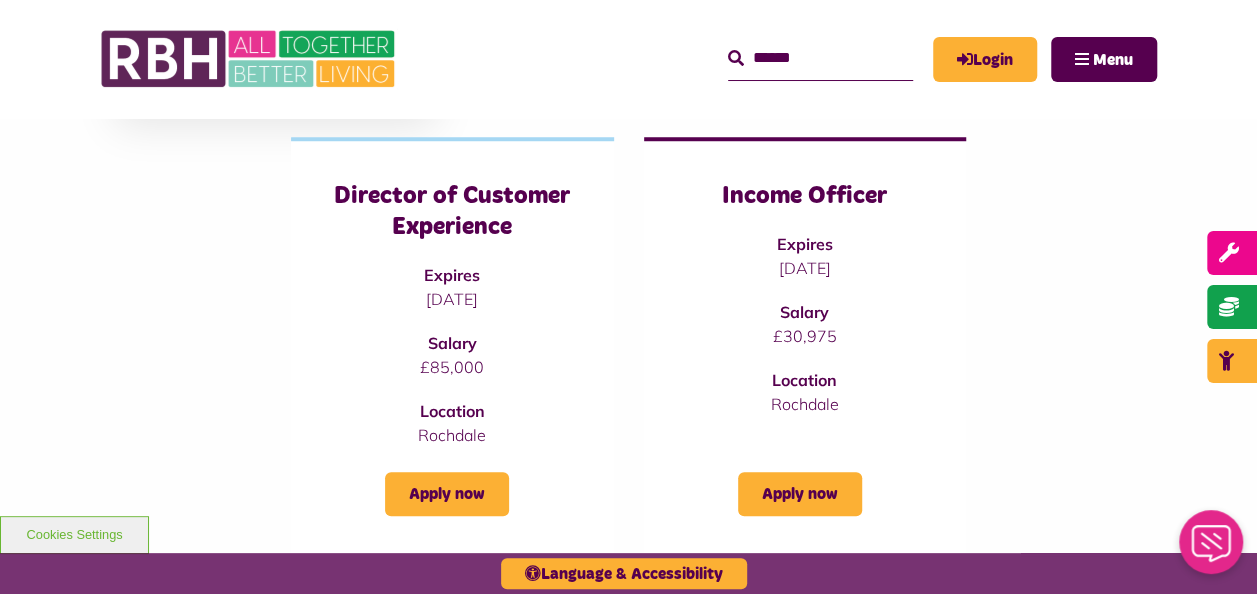 scroll, scrollTop: 600, scrollLeft: 0, axis: vertical 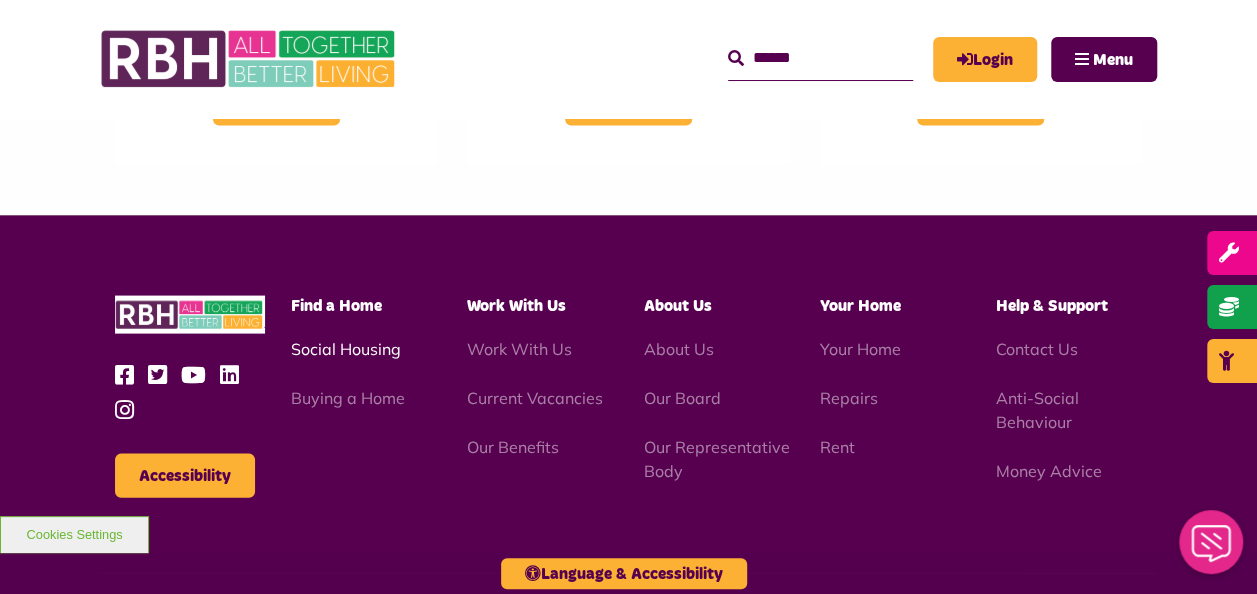 click on "Social Housing" at bounding box center [346, 349] 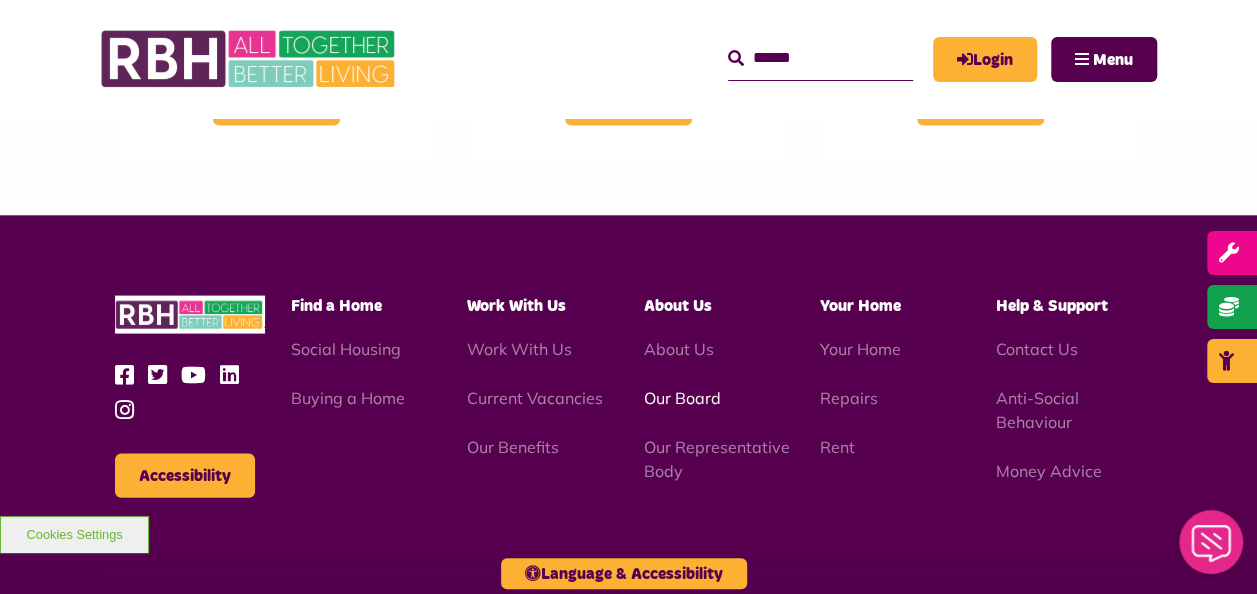 click on "Our Board" at bounding box center [681, 398] 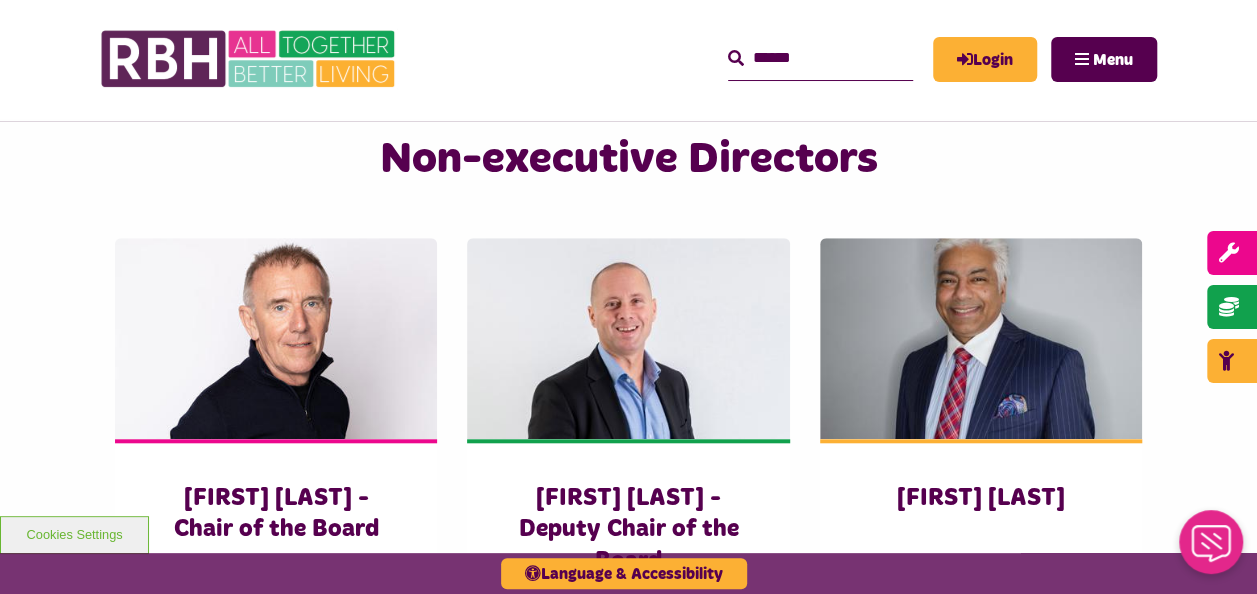 scroll, scrollTop: 800, scrollLeft: 0, axis: vertical 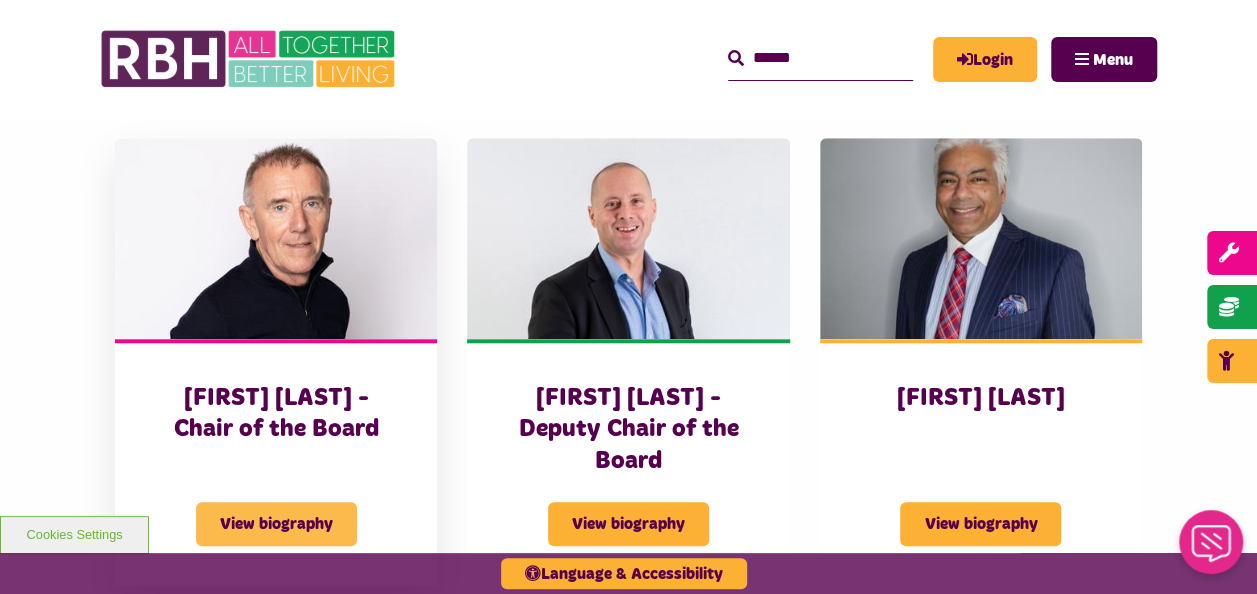 click on "View biography" at bounding box center [276, 524] 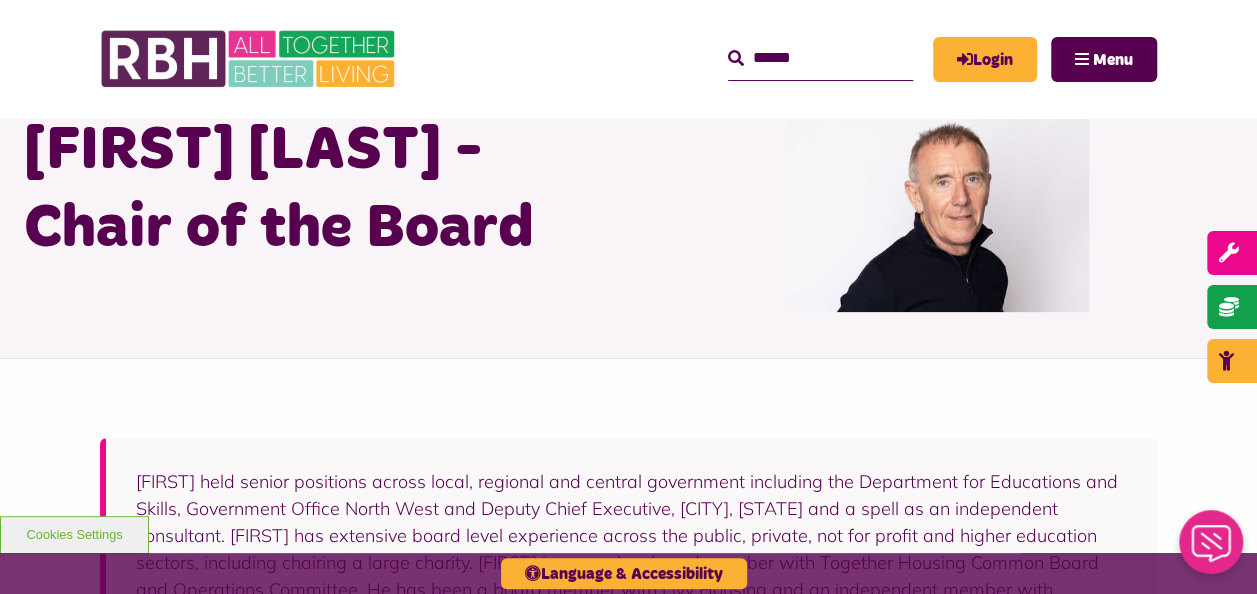 scroll, scrollTop: 0, scrollLeft: 0, axis: both 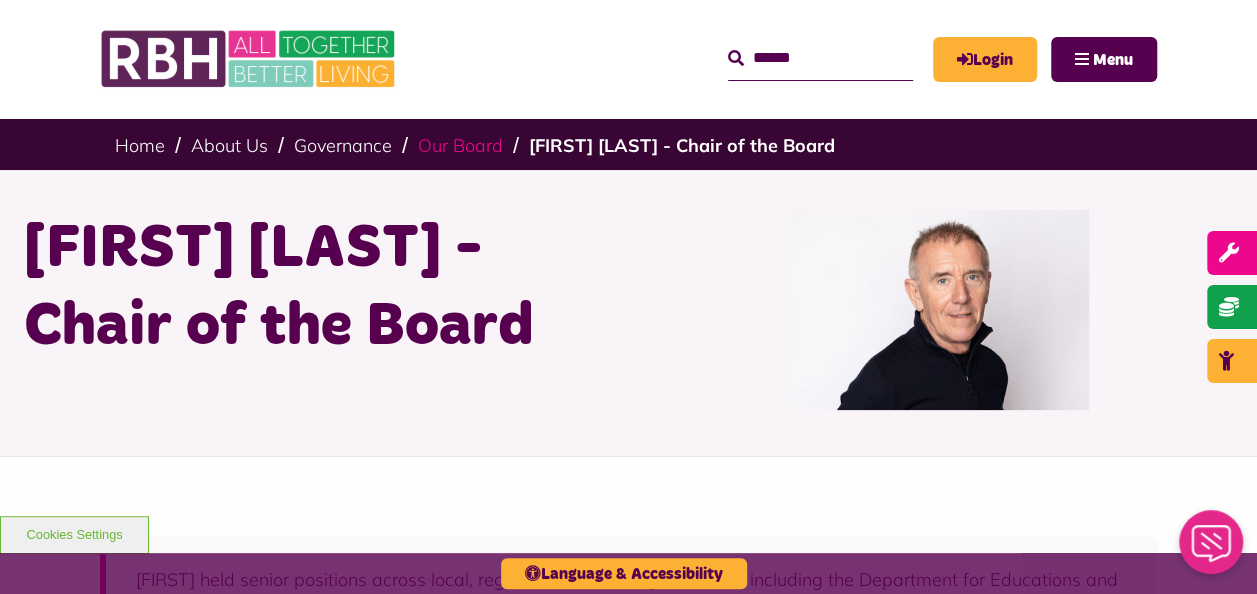 click on "Our Board" at bounding box center (460, 145) 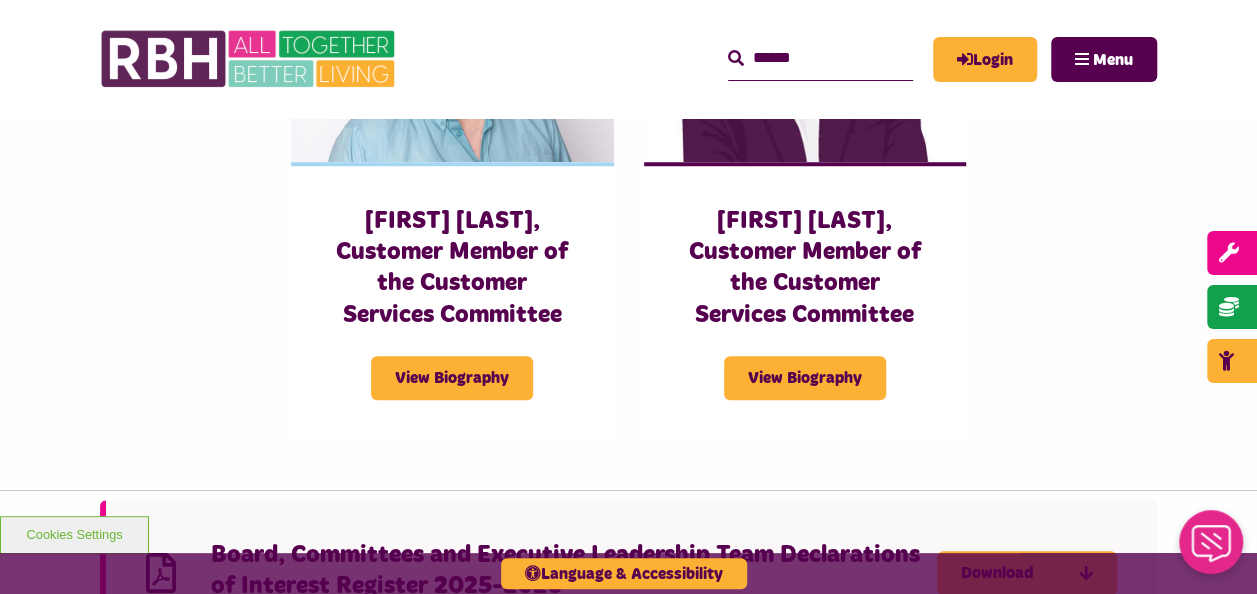 scroll, scrollTop: 4700, scrollLeft: 0, axis: vertical 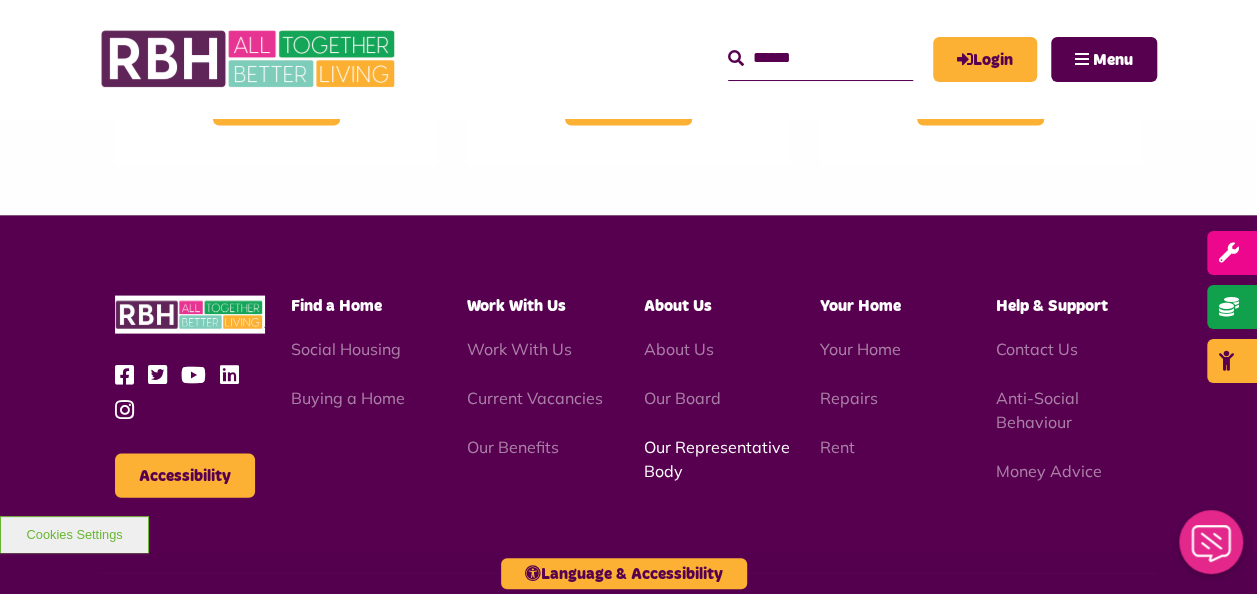 click on "Our Representative Body" at bounding box center [716, 459] 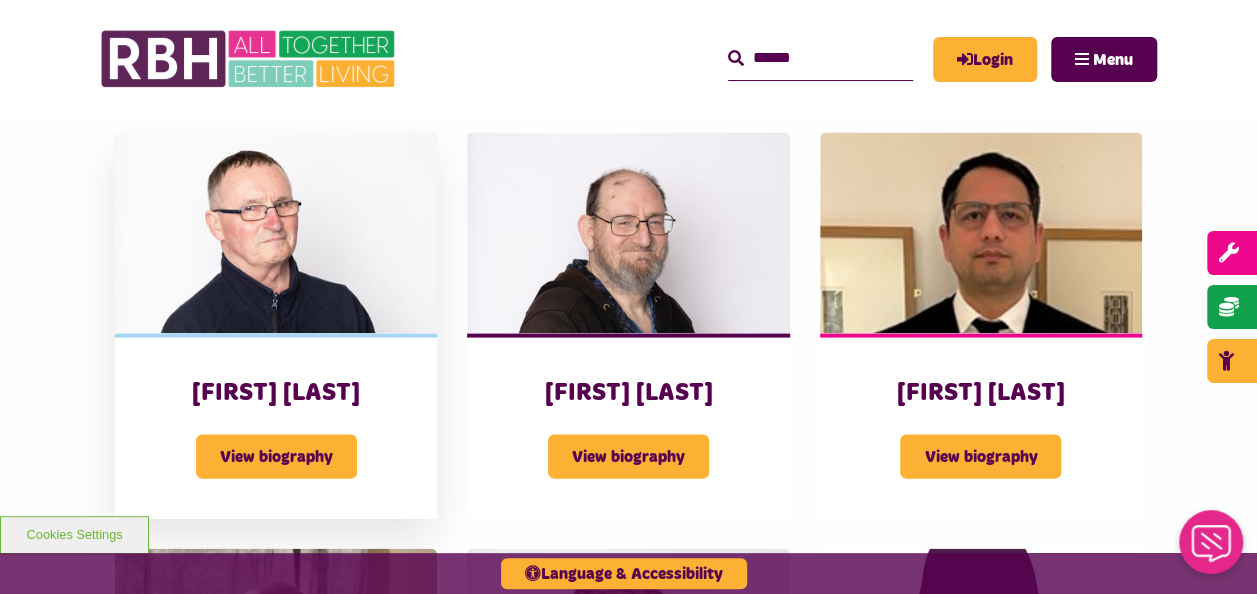 scroll, scrollTop: 1600, scrollLeft: 0, axis: vertical 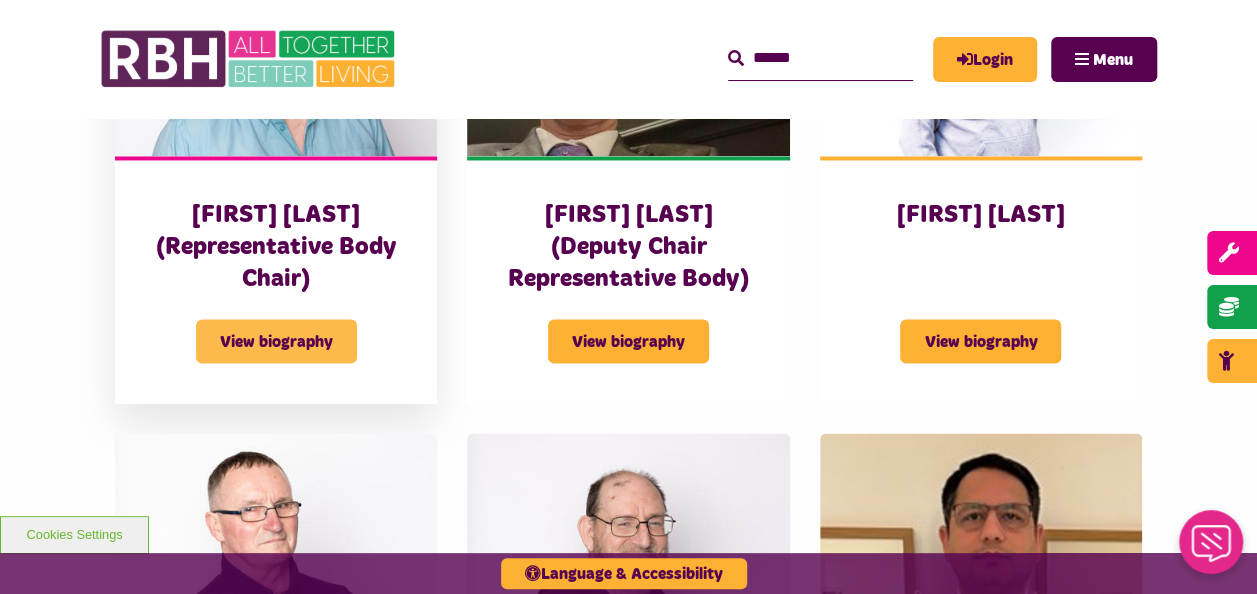 click on "View biography" at bounding box center [276, 341] 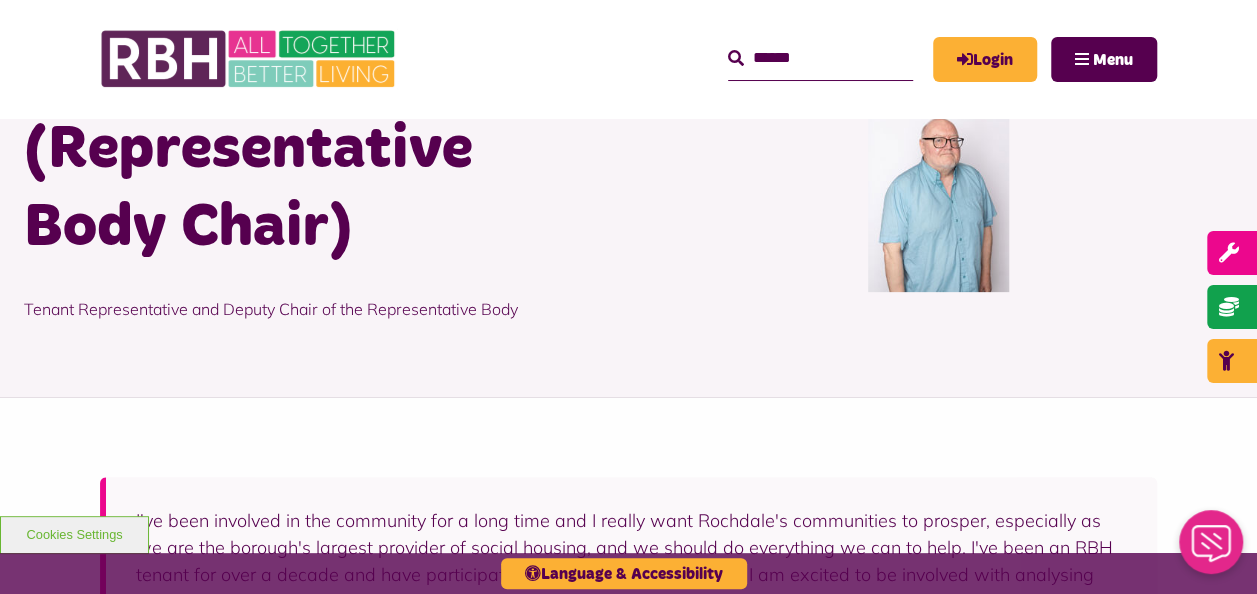 scroll, scrollTop: 400, scrollLeft: 0, axis: vertical 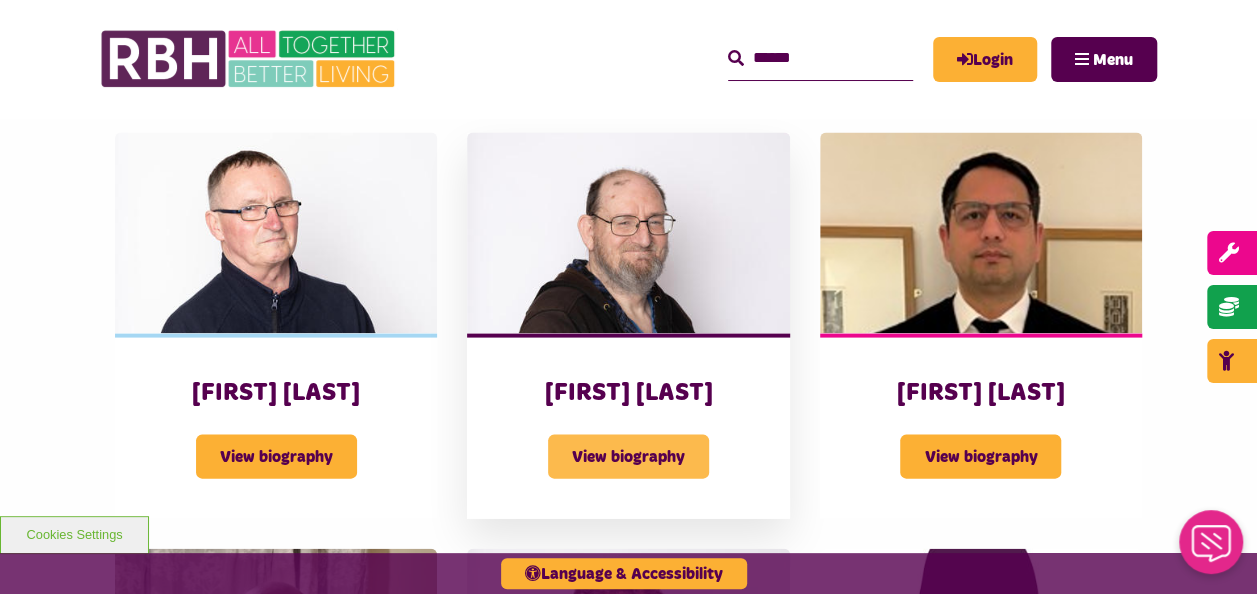 click on "View biography" at bounding box center [628, 457] 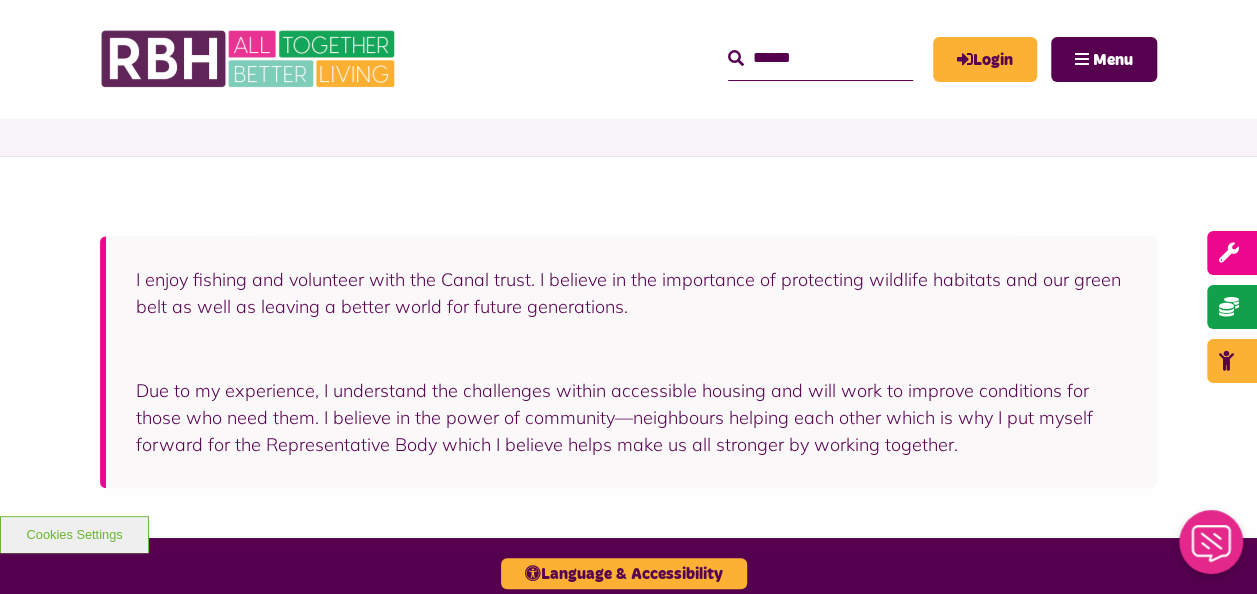 scroll, scrollTop: 0, scrollLeft: 0, axis: both 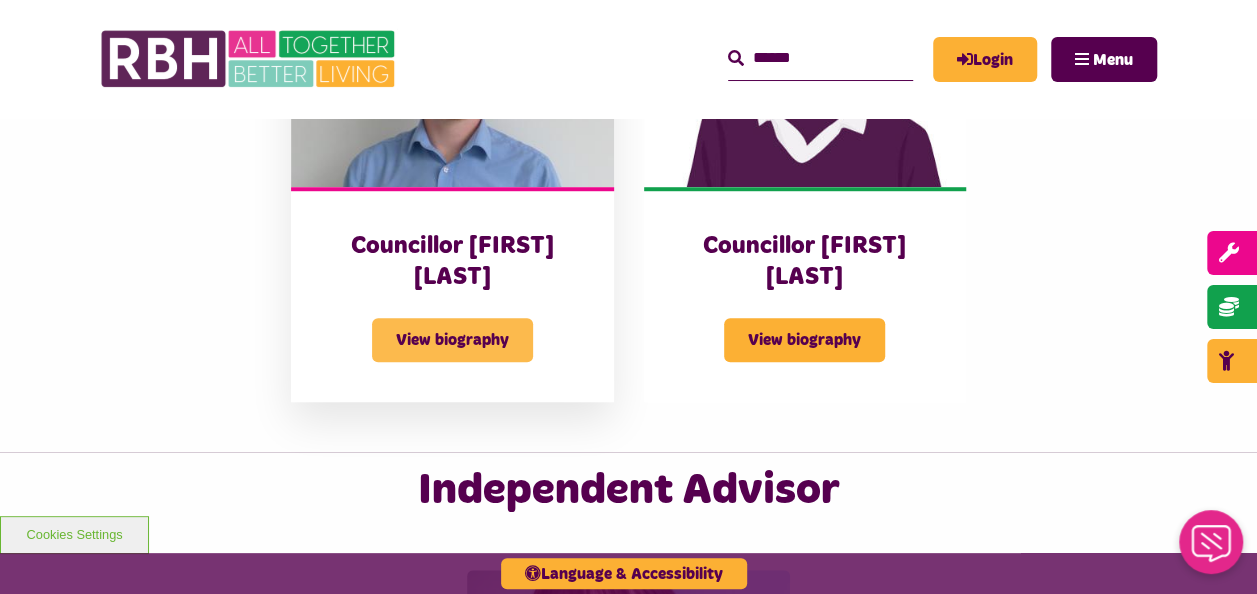 click on "View biography" at bounding box center [452, 340] 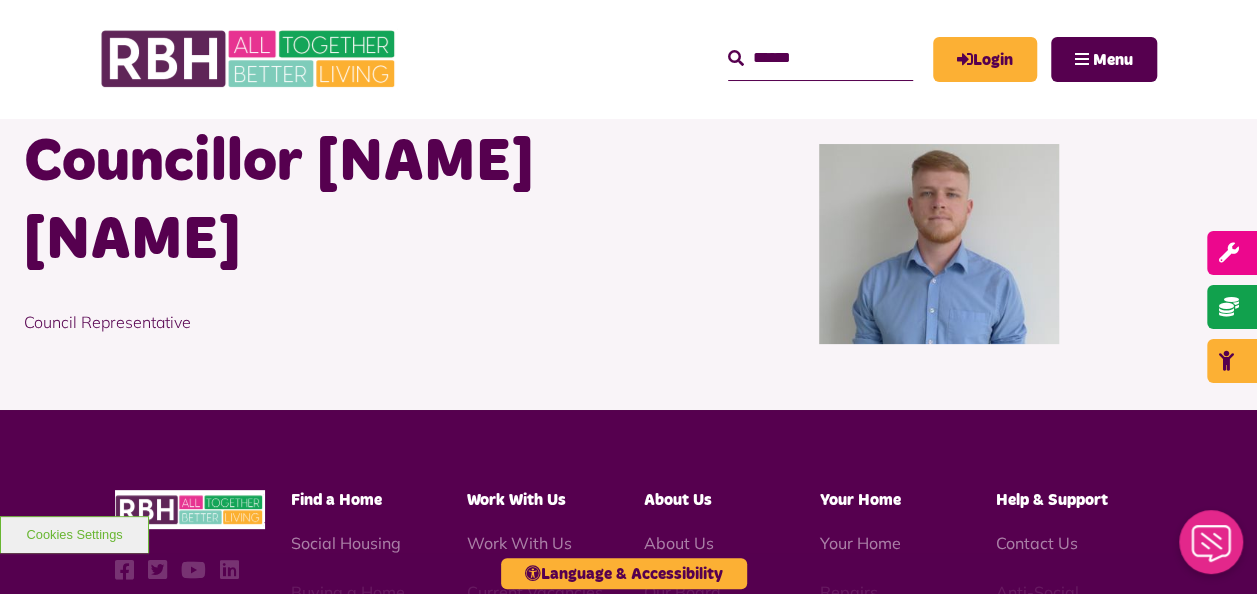 scroll, scrollTop: 0, scrollLeft: 0, axis: both 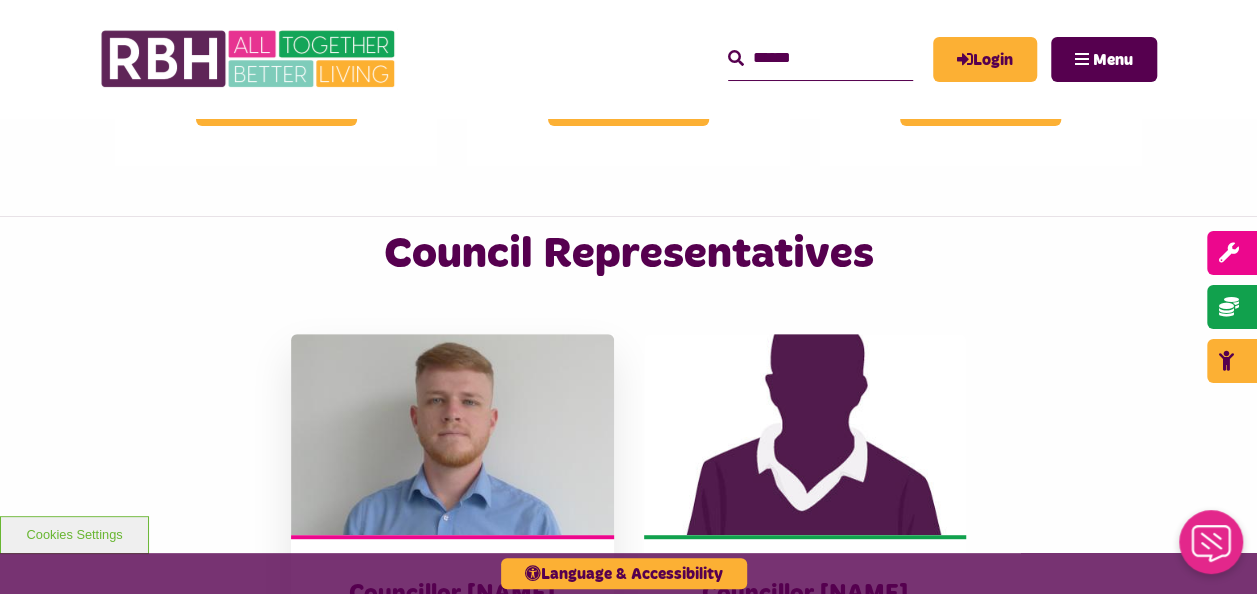 click on "View biography" at bounding box center (452, 688) 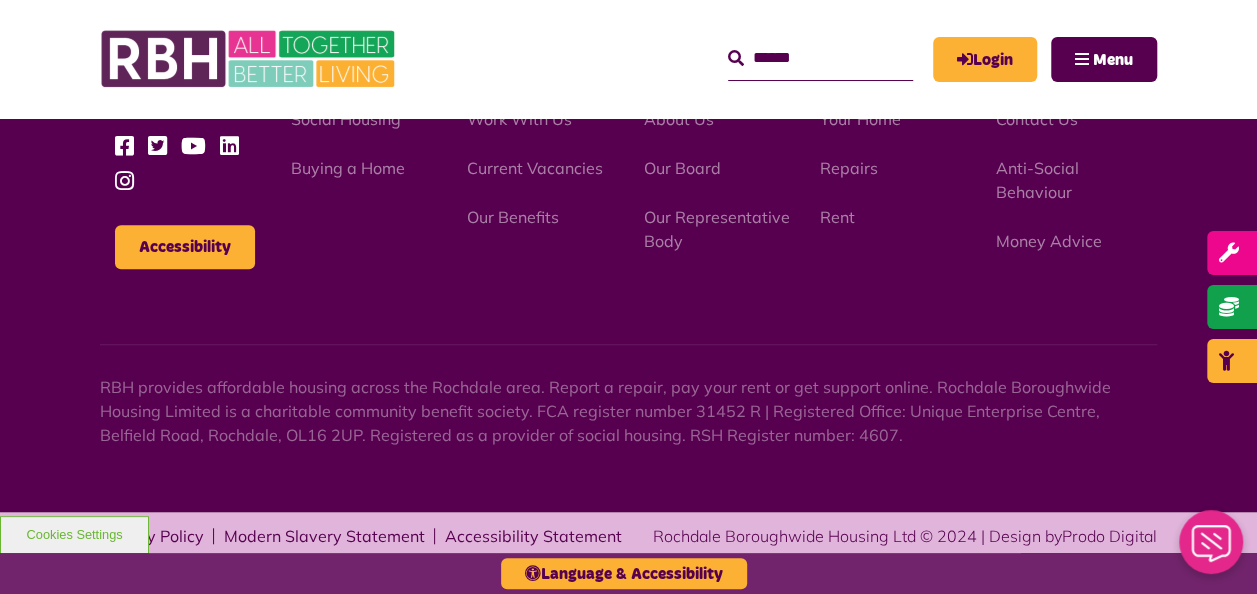scroll, scrollTop: 10, scrollLeft: 0, axis: vertical 